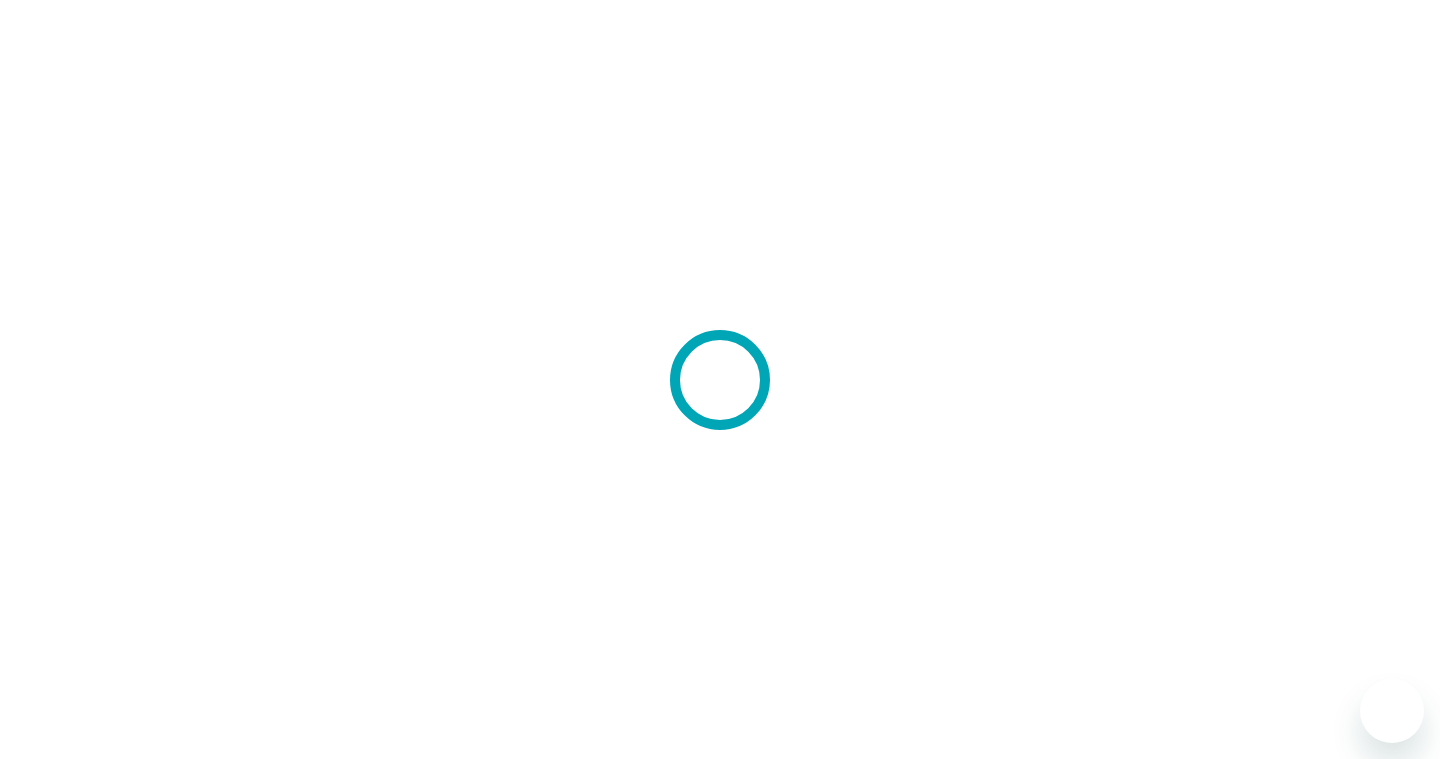 scroll, scrollTop: 0, scrollLeft: 0, axis: both 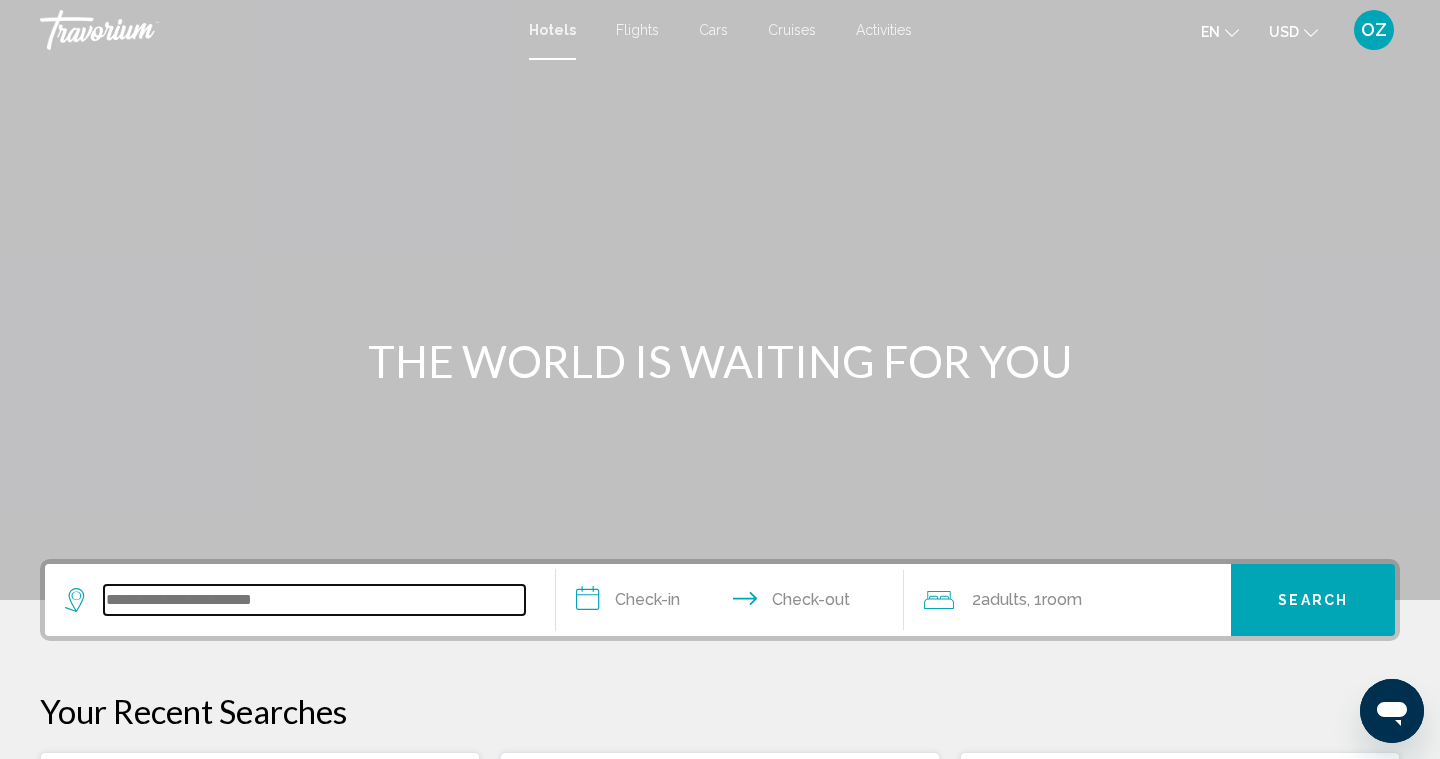 click at bounding box center [314, 600] 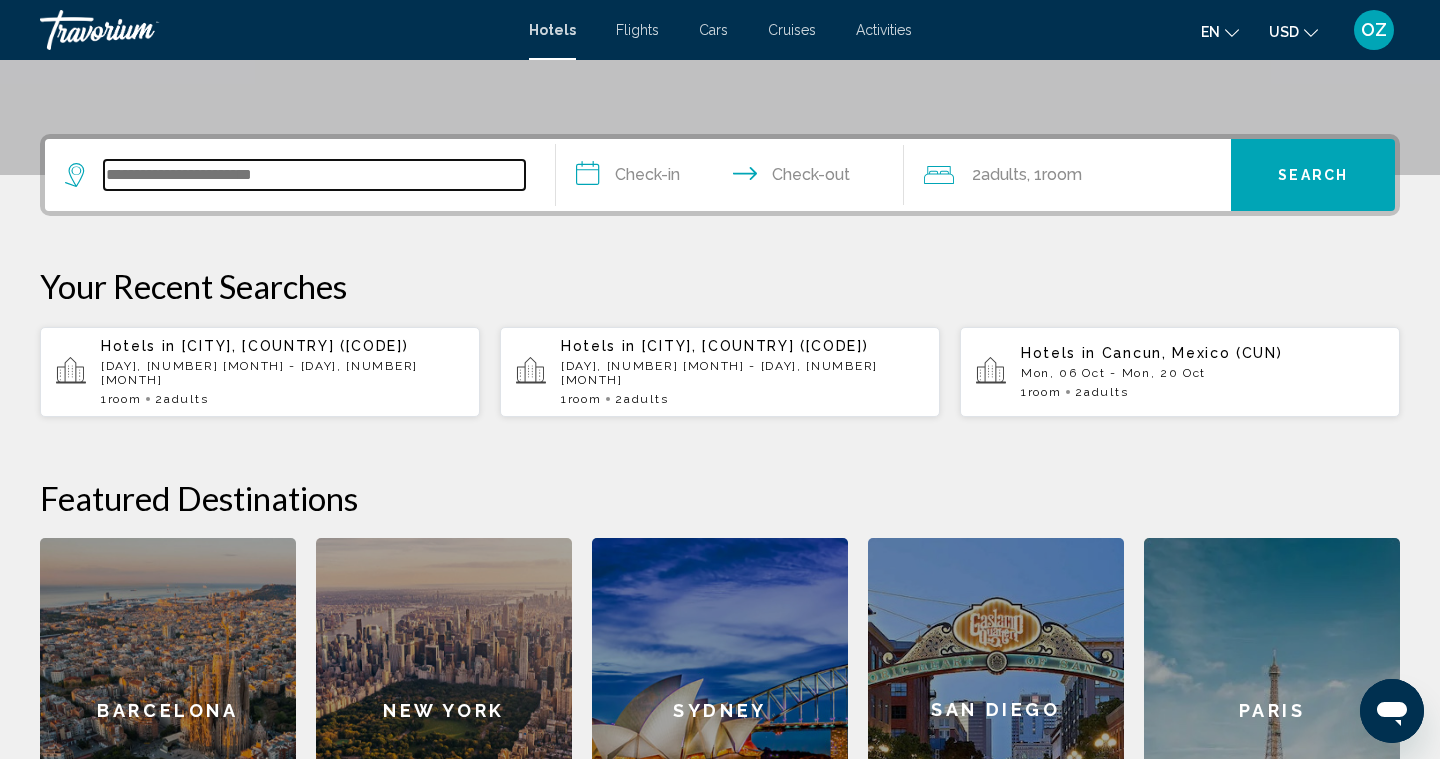 scroll, scrollTop: 494, scrollLeft: 0, axis: vertical 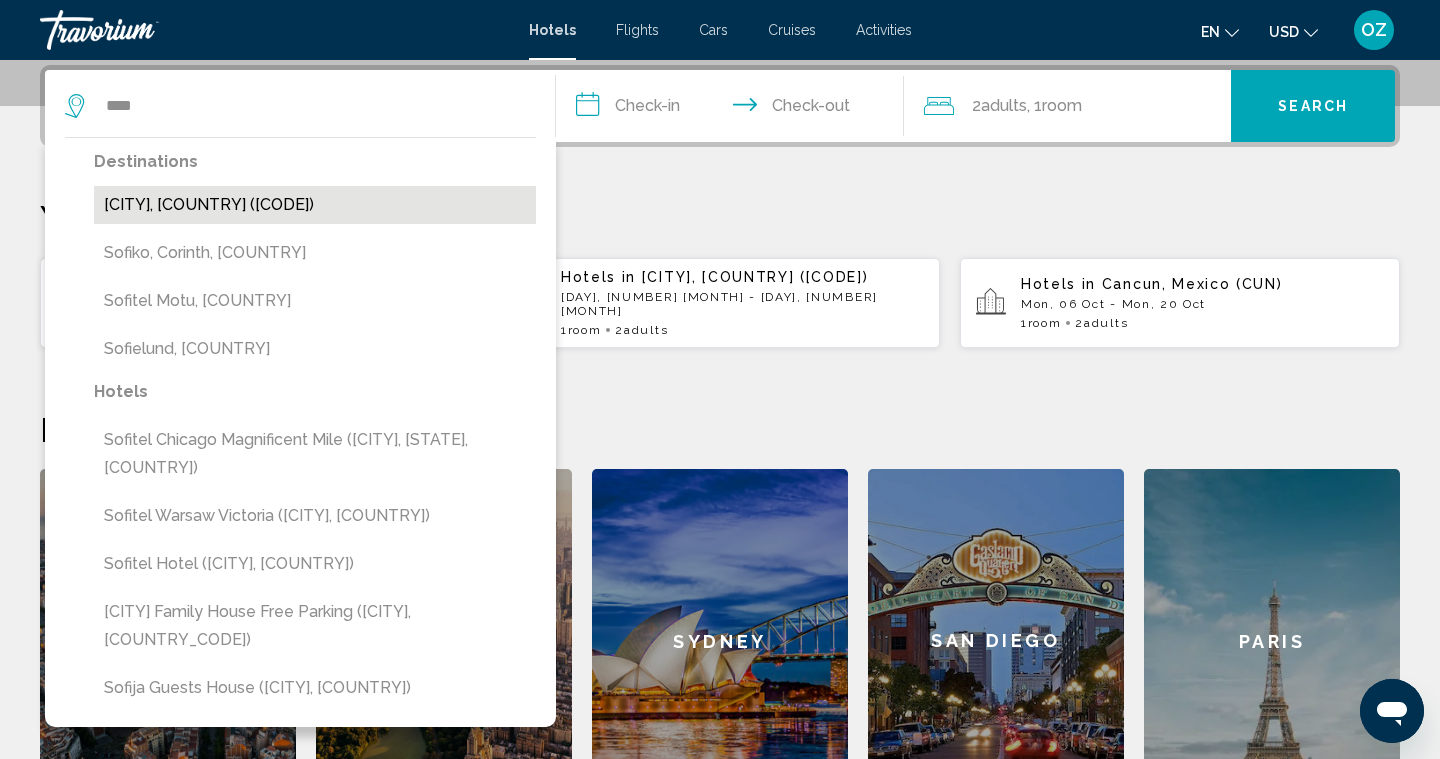 click on "[CITY], [COUNTRY] ([CODE])" at bounding box center [315, 205] 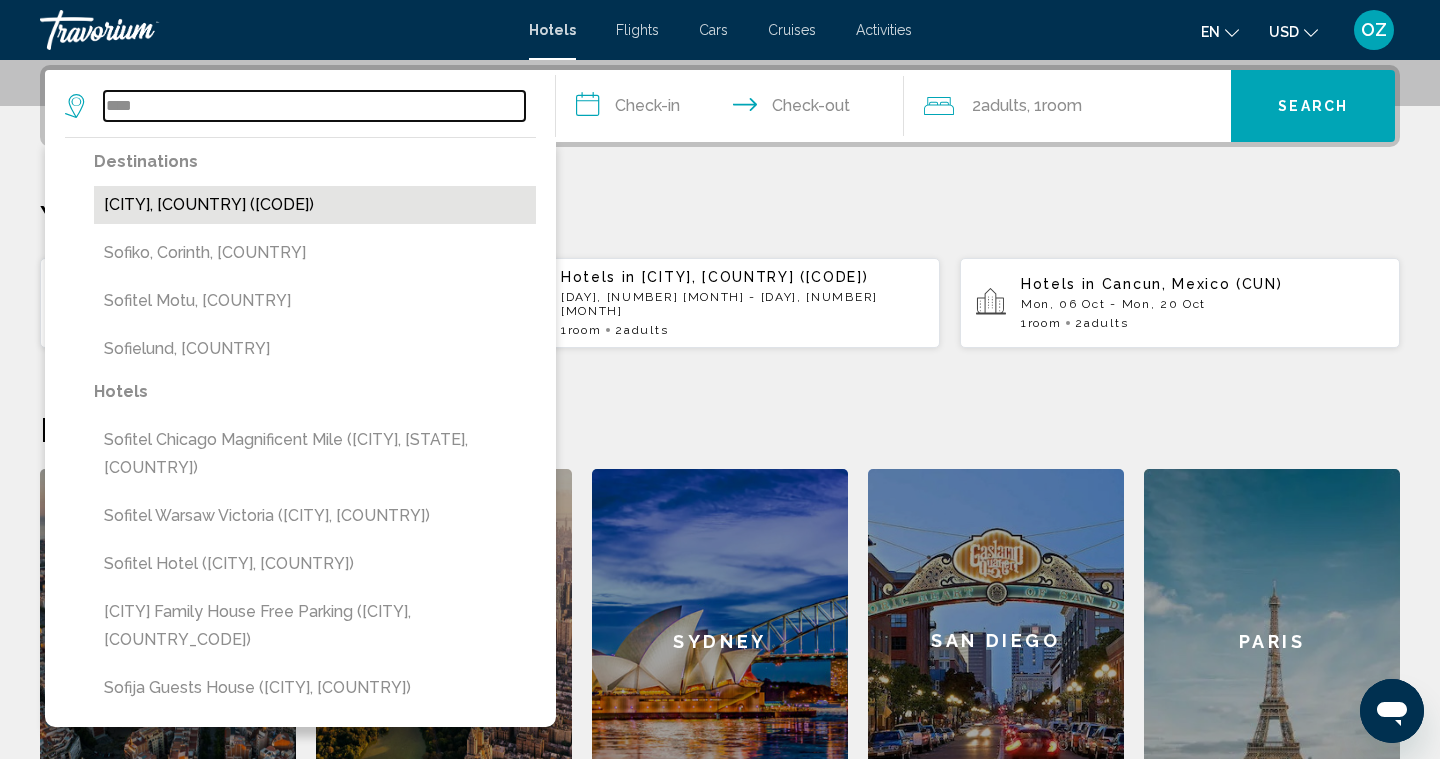 type on "**********" 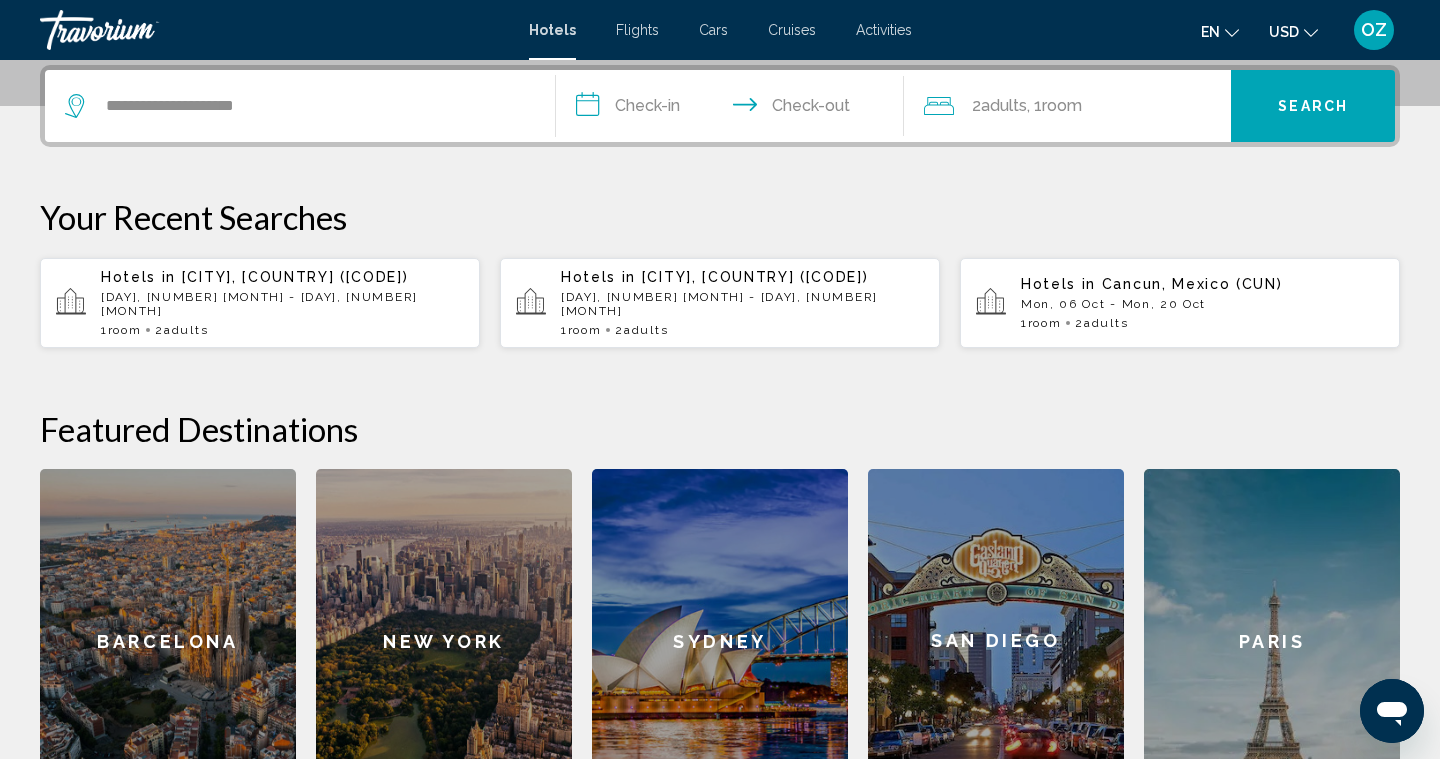 click on "**********" at bounding box center [734, 109] 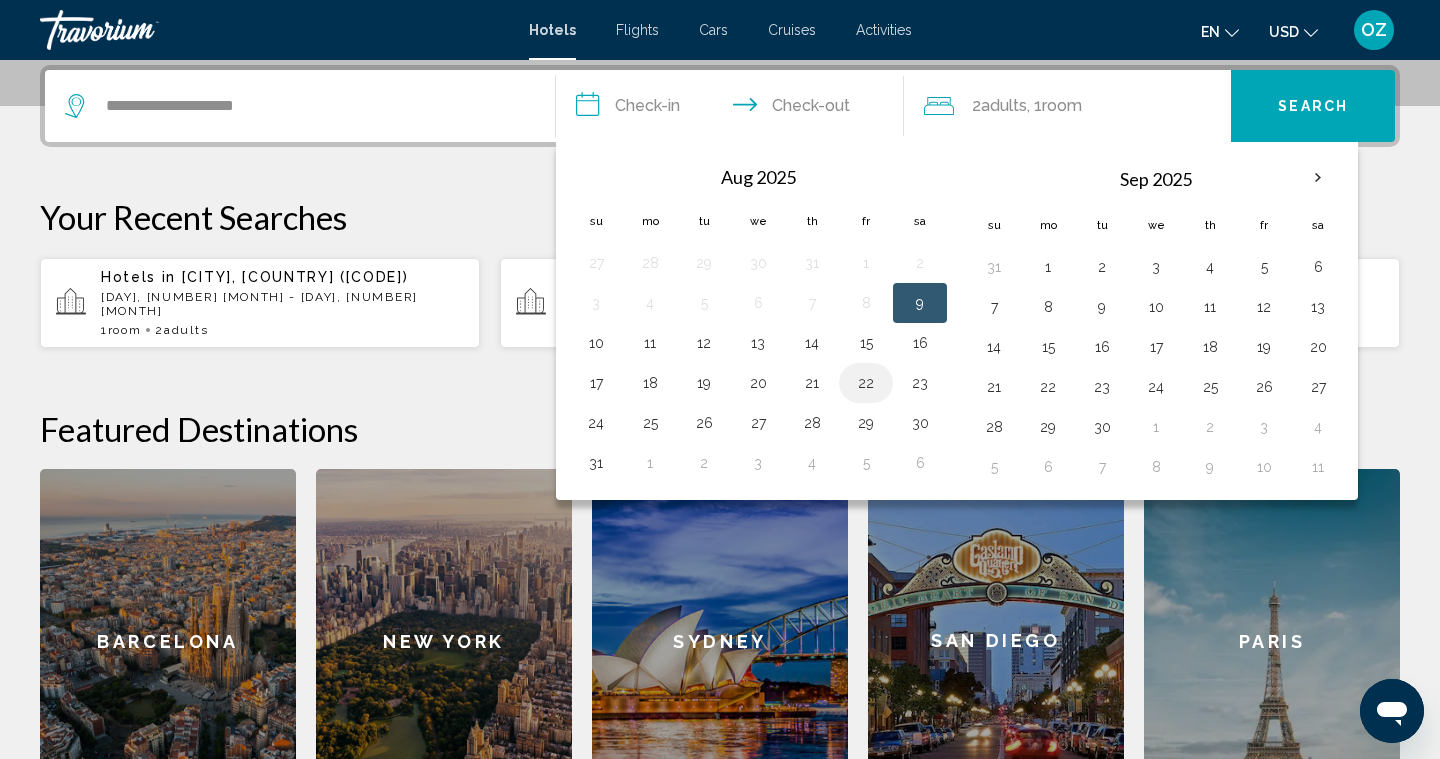click on "22" at bounding box center [866, 383] 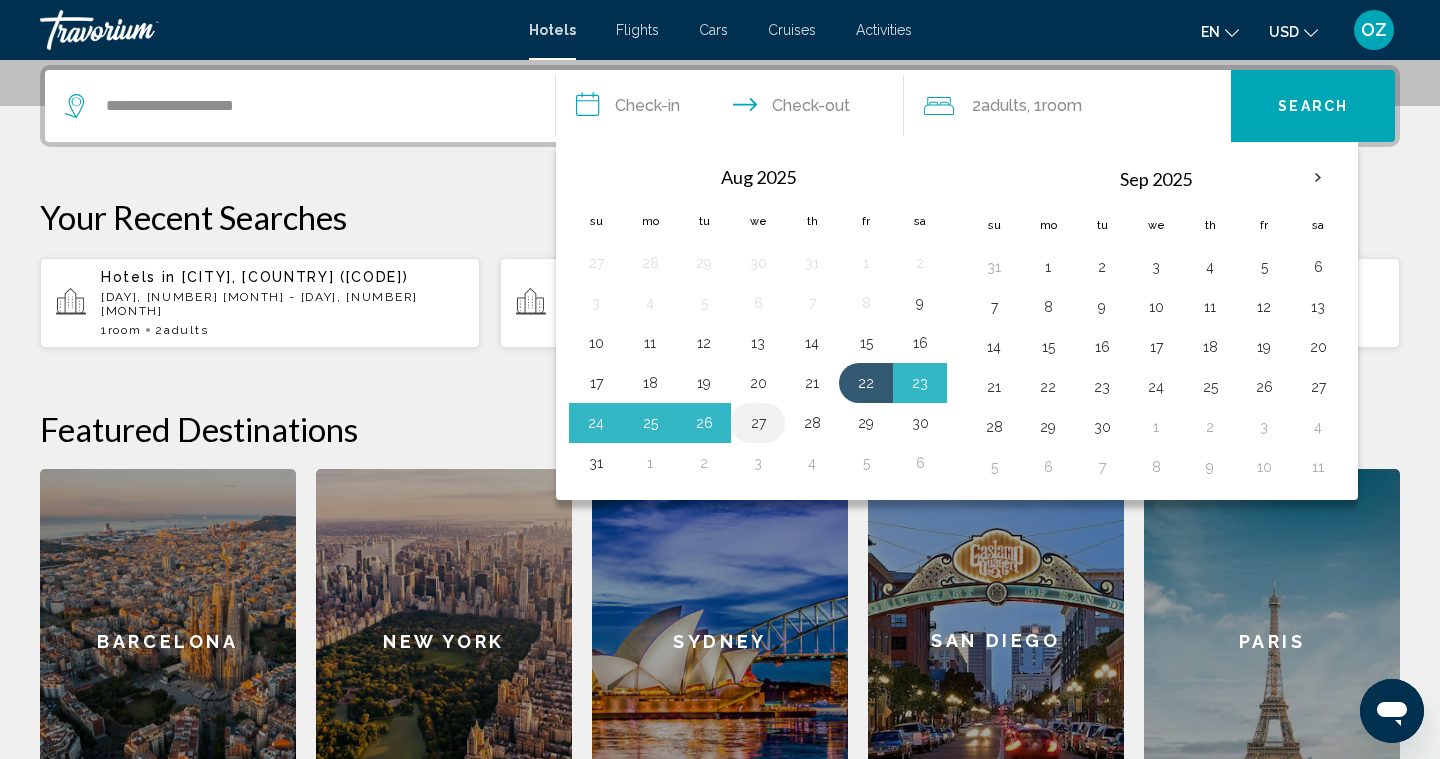 click on "27" at bounding box center [758, 423] 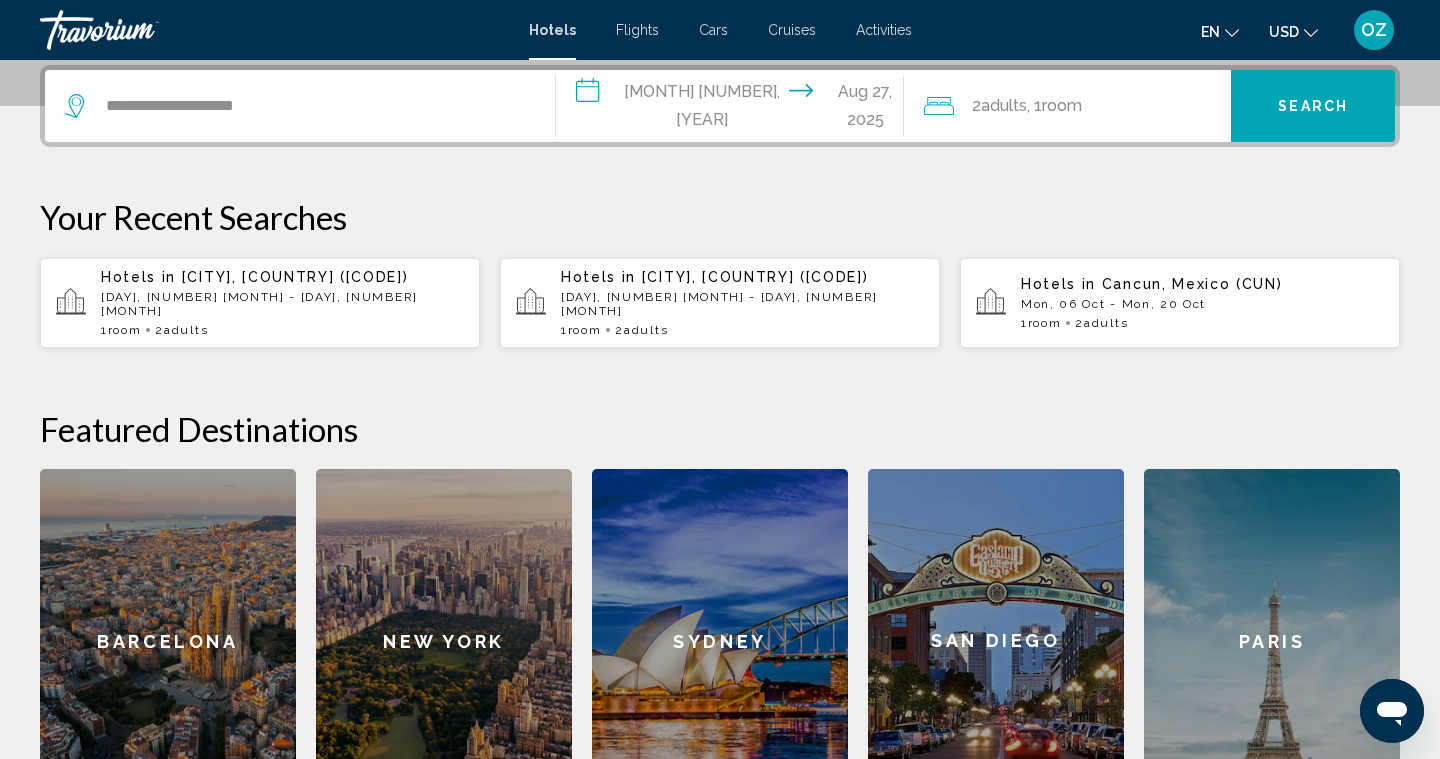 click on "Search" at bounding box center [1313, 106] 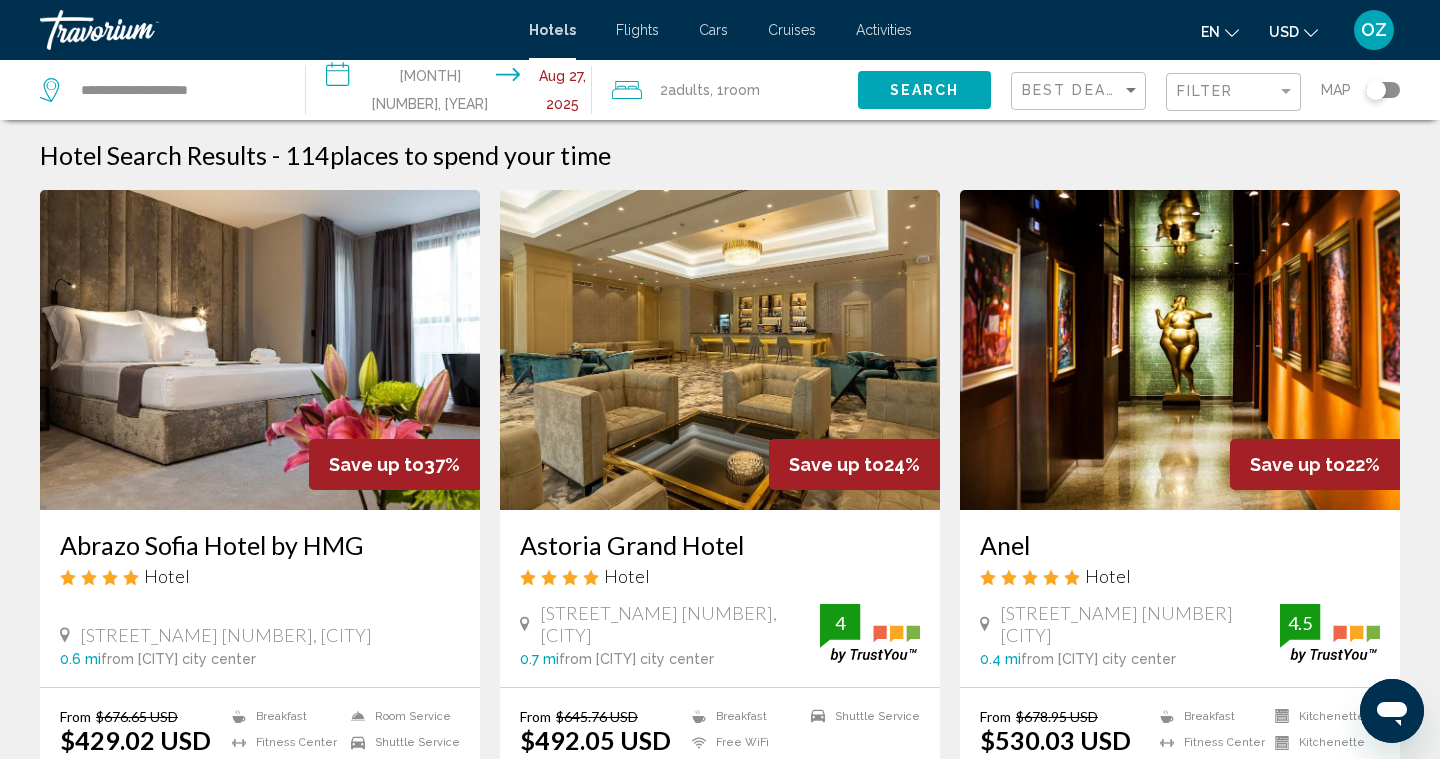 scroll, scrollTop: 0, scrollLeft: 0, axis: both 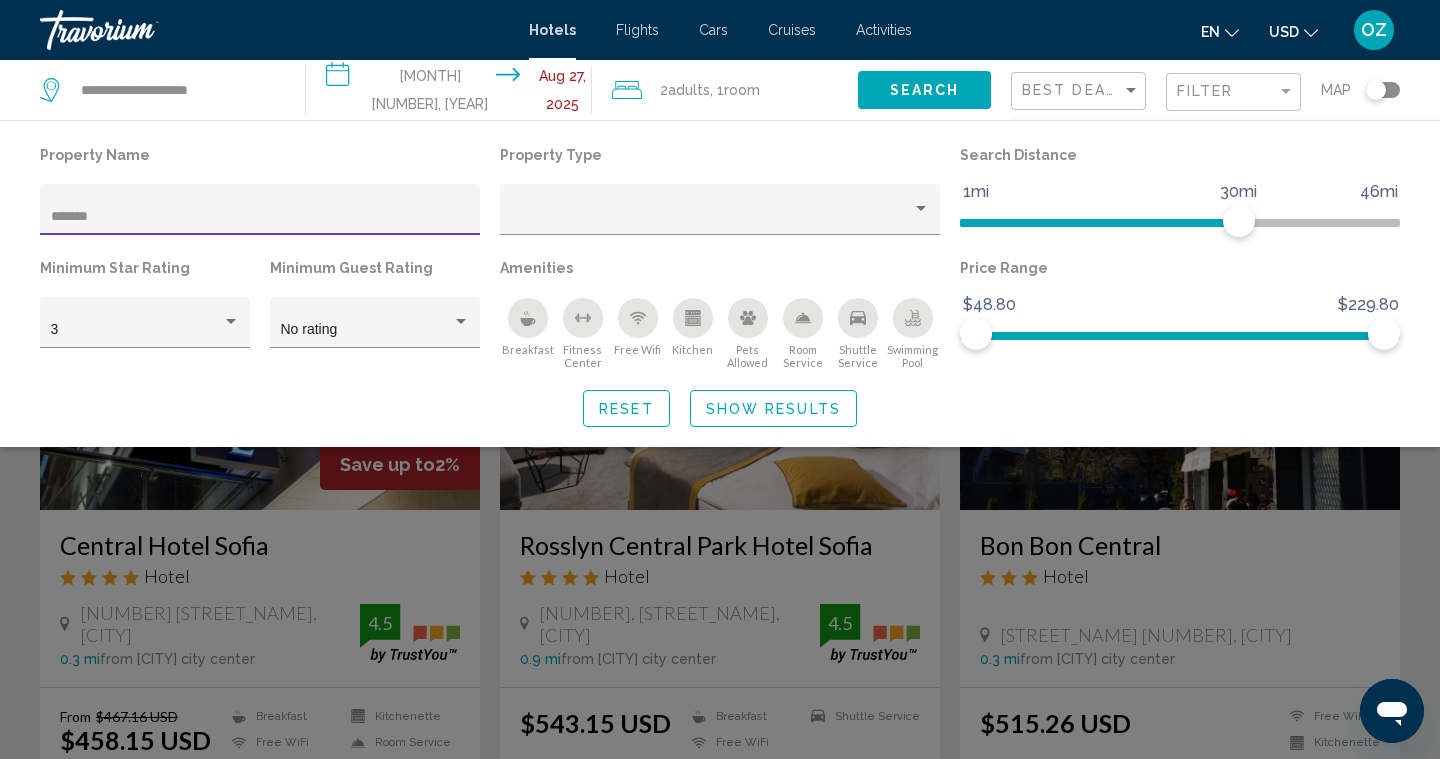 type on "*******" 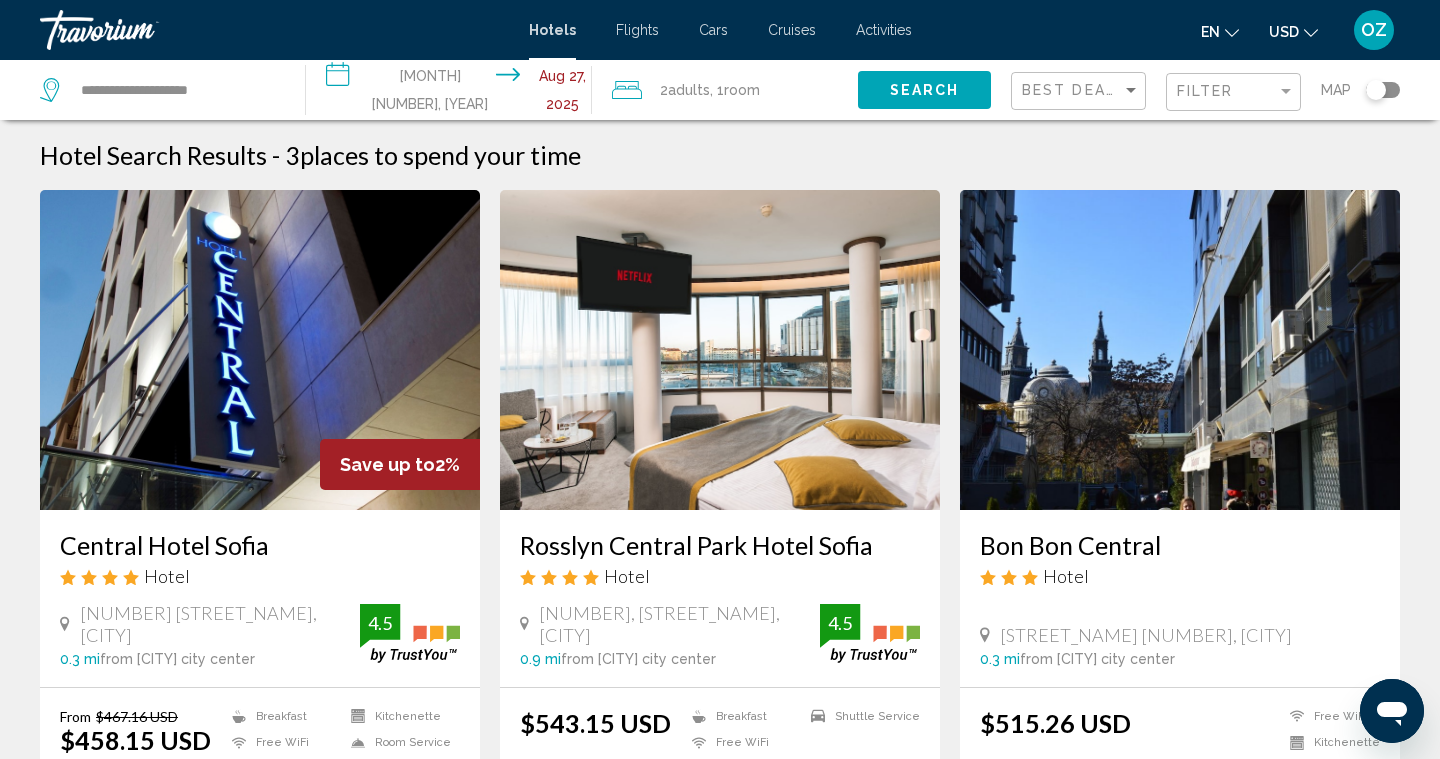 scroll, scrollTop: 0, scrollLeft: 0, axis: both 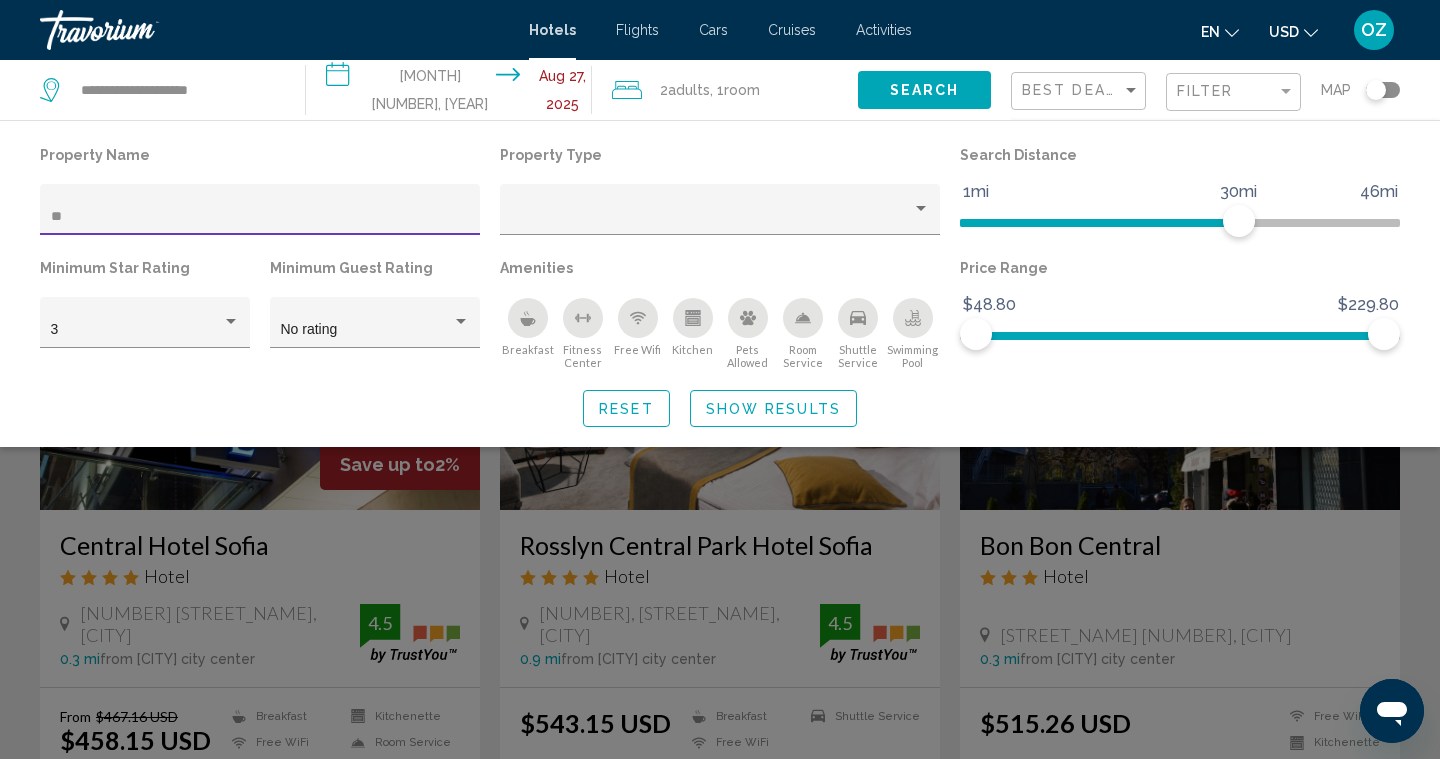 type on "*" 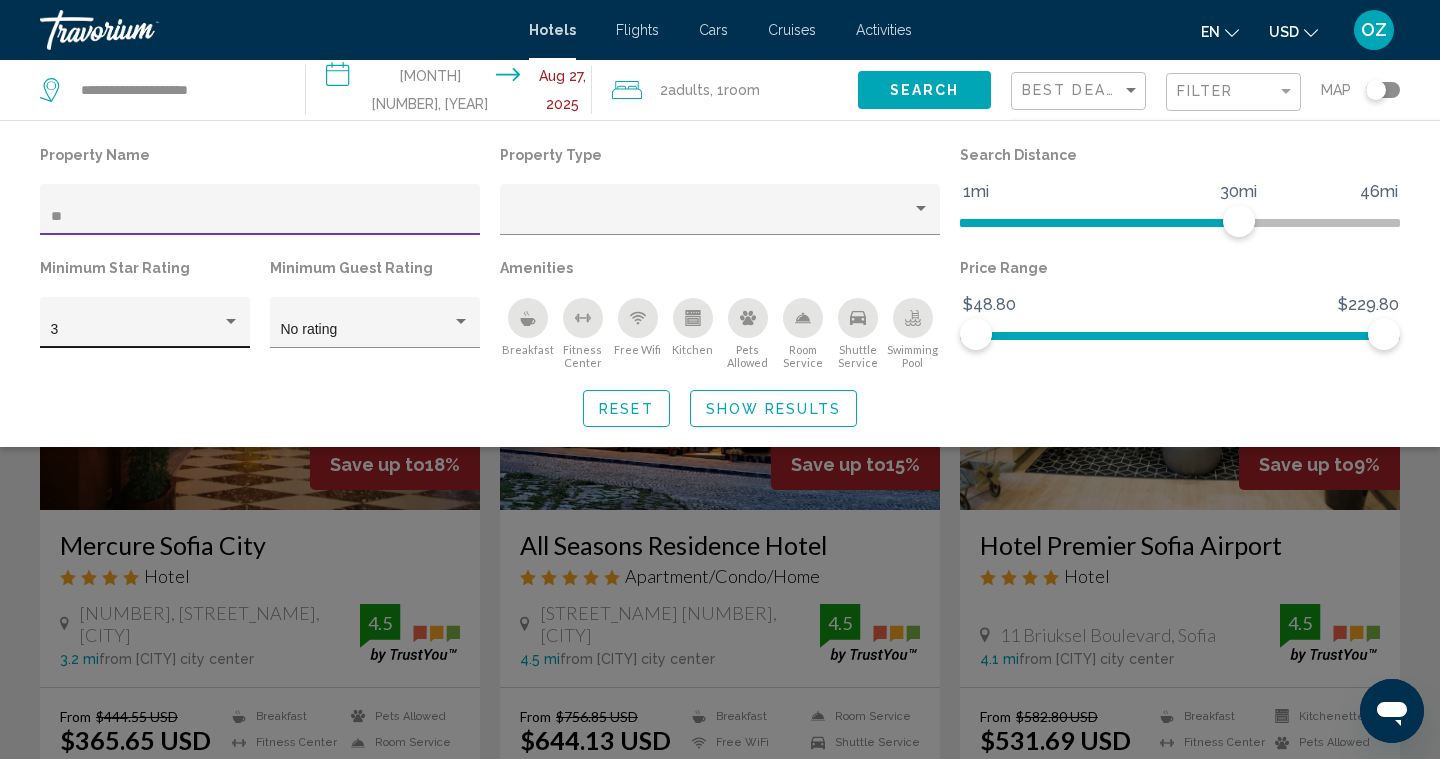 click at bounding box center [231, 322] 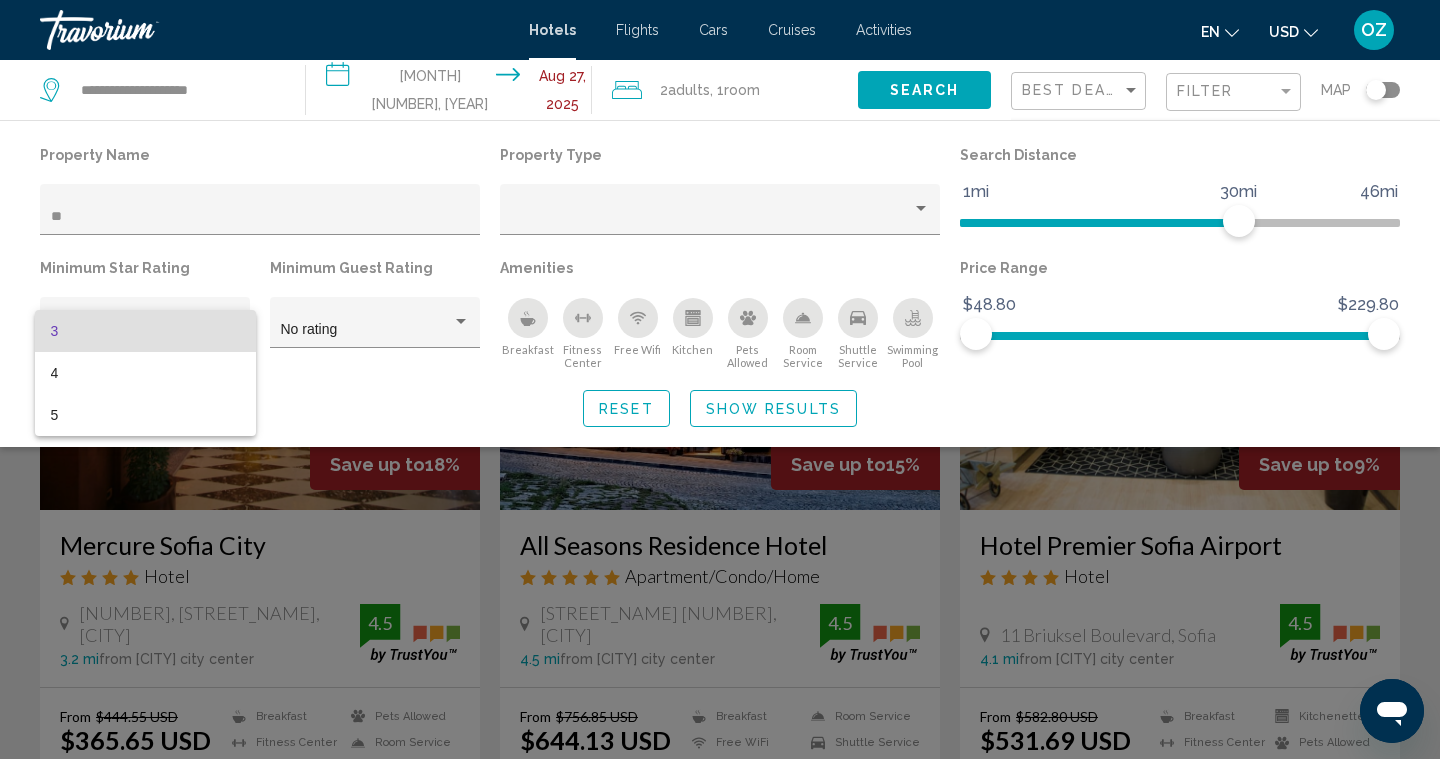 scroll, scrollTop: 0, scrollLeft: 0, axis: both 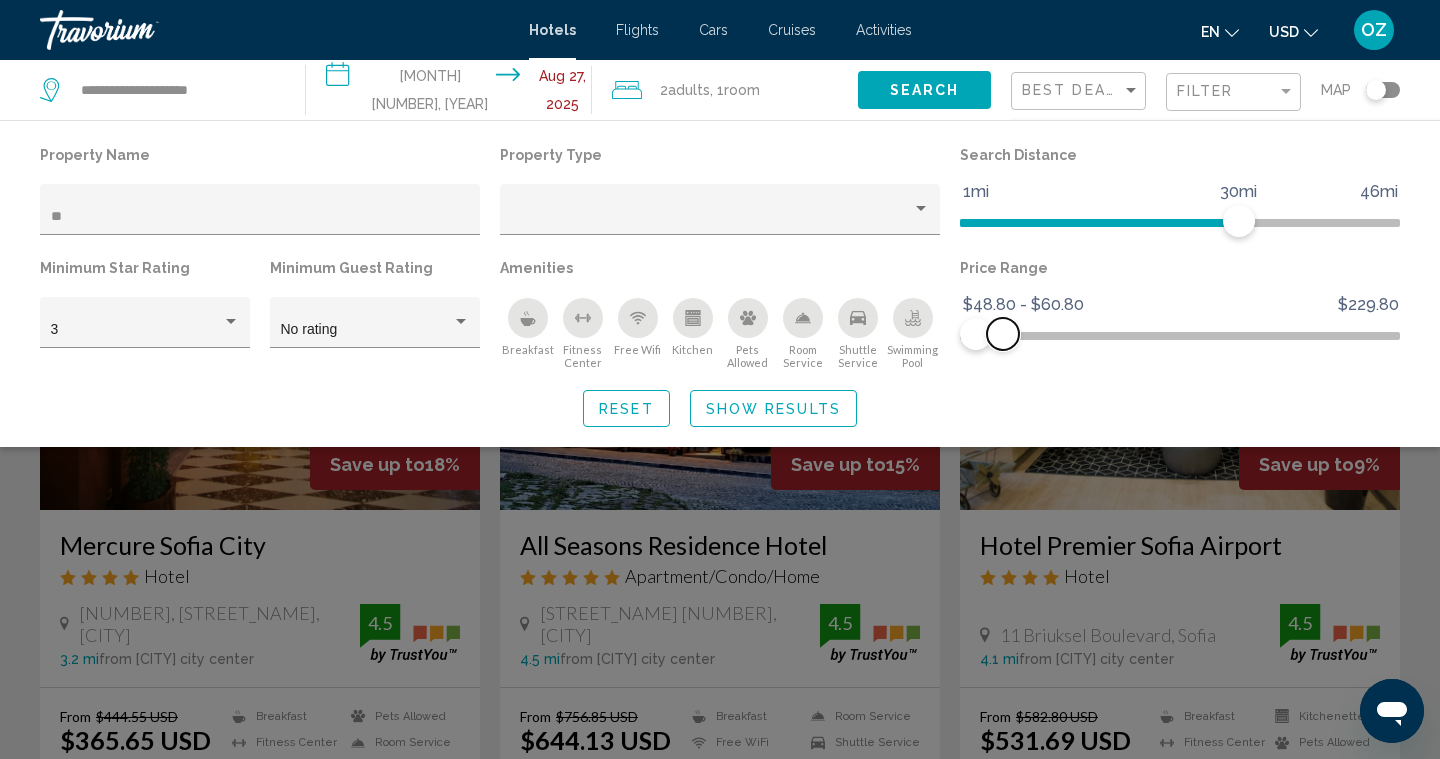 drag, startPoint x: 1380, startPoint y: 339, endPoint x: 1003, endPoint y: 333, distance: 377.04773 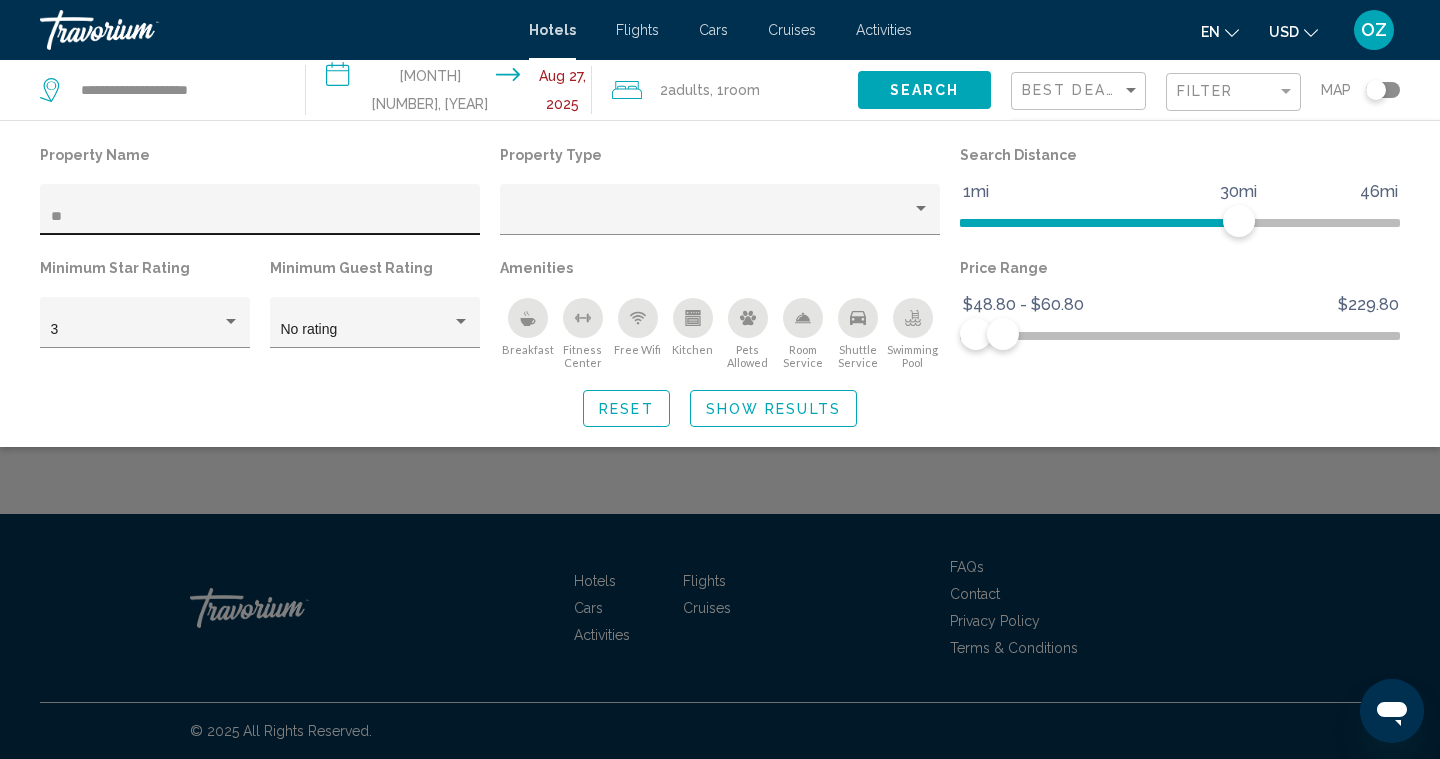 click on "**" at bounding box center (260, 217) 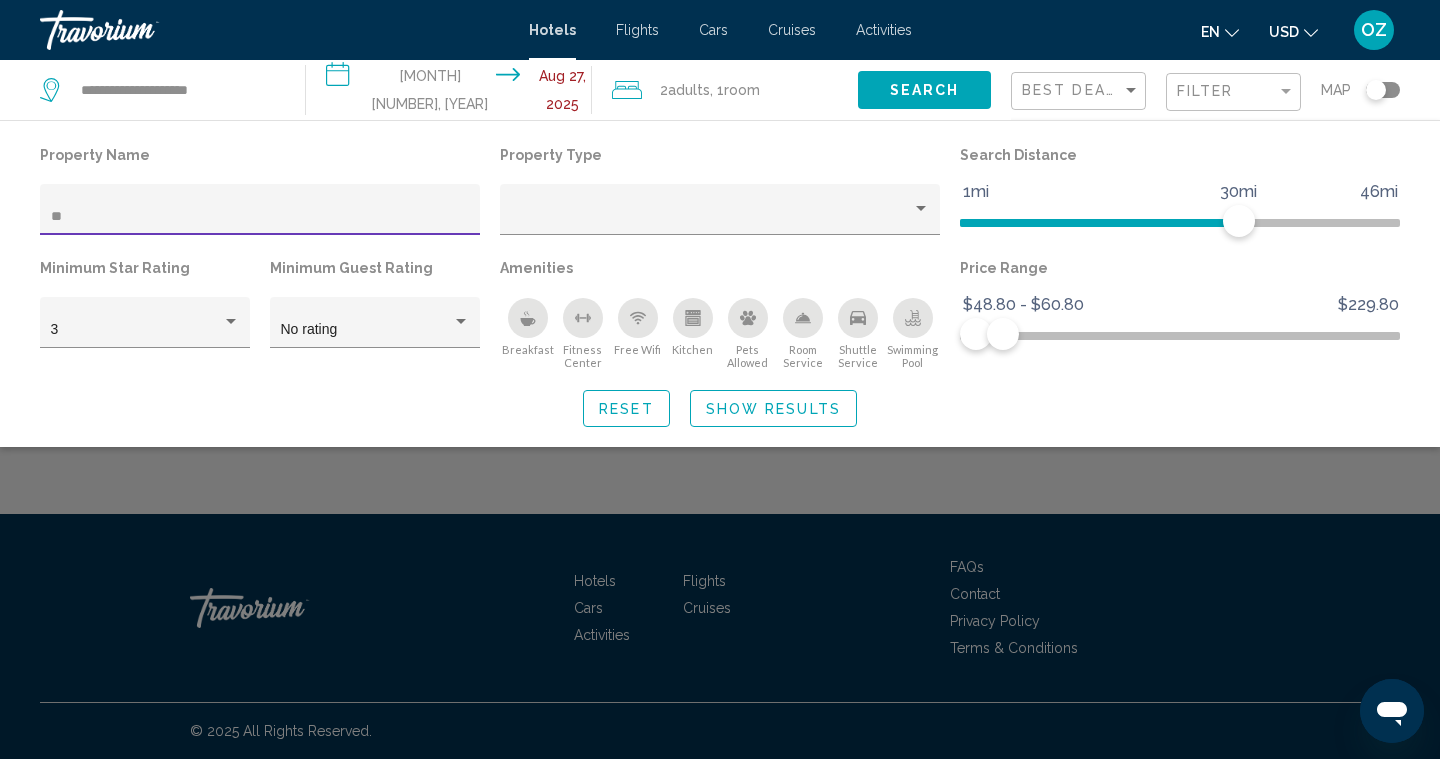 type on "*" 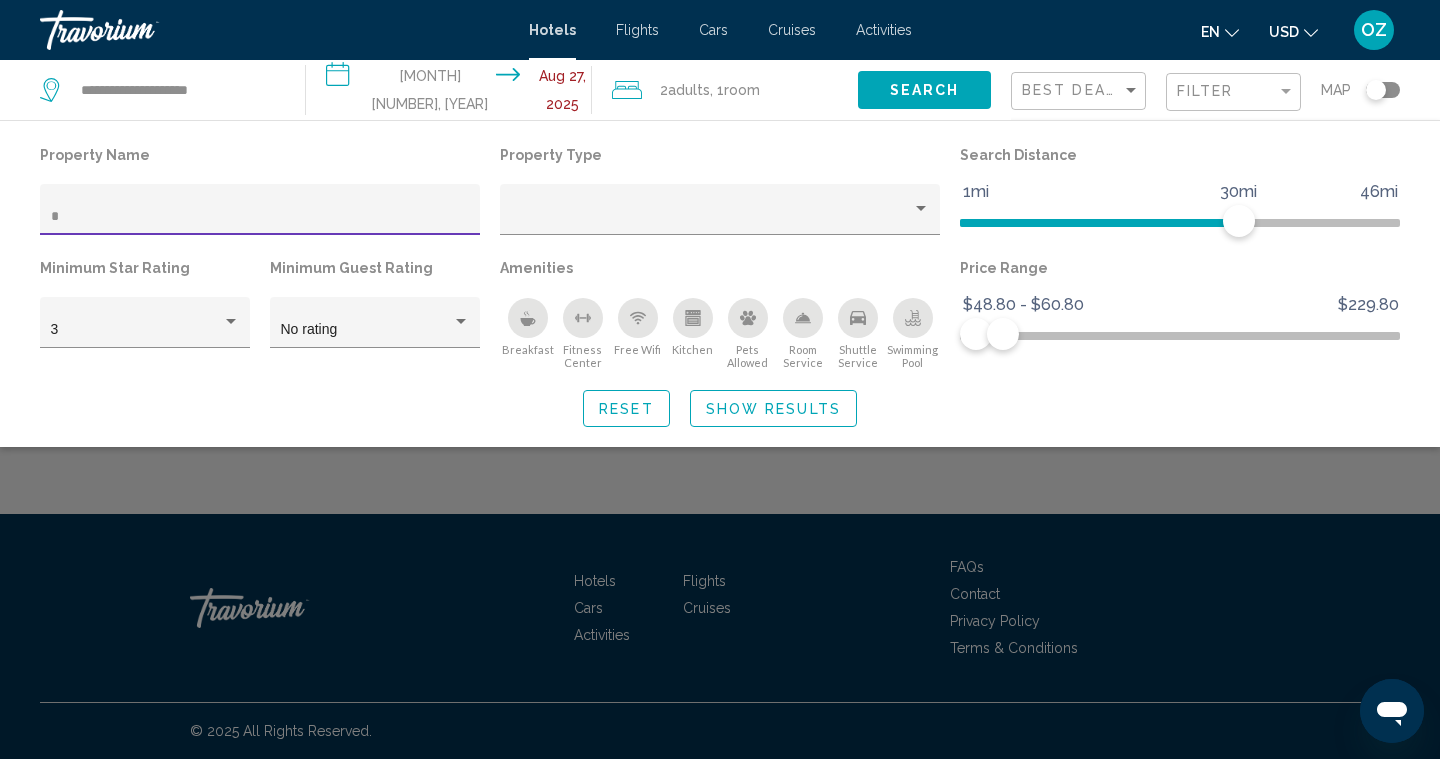 type 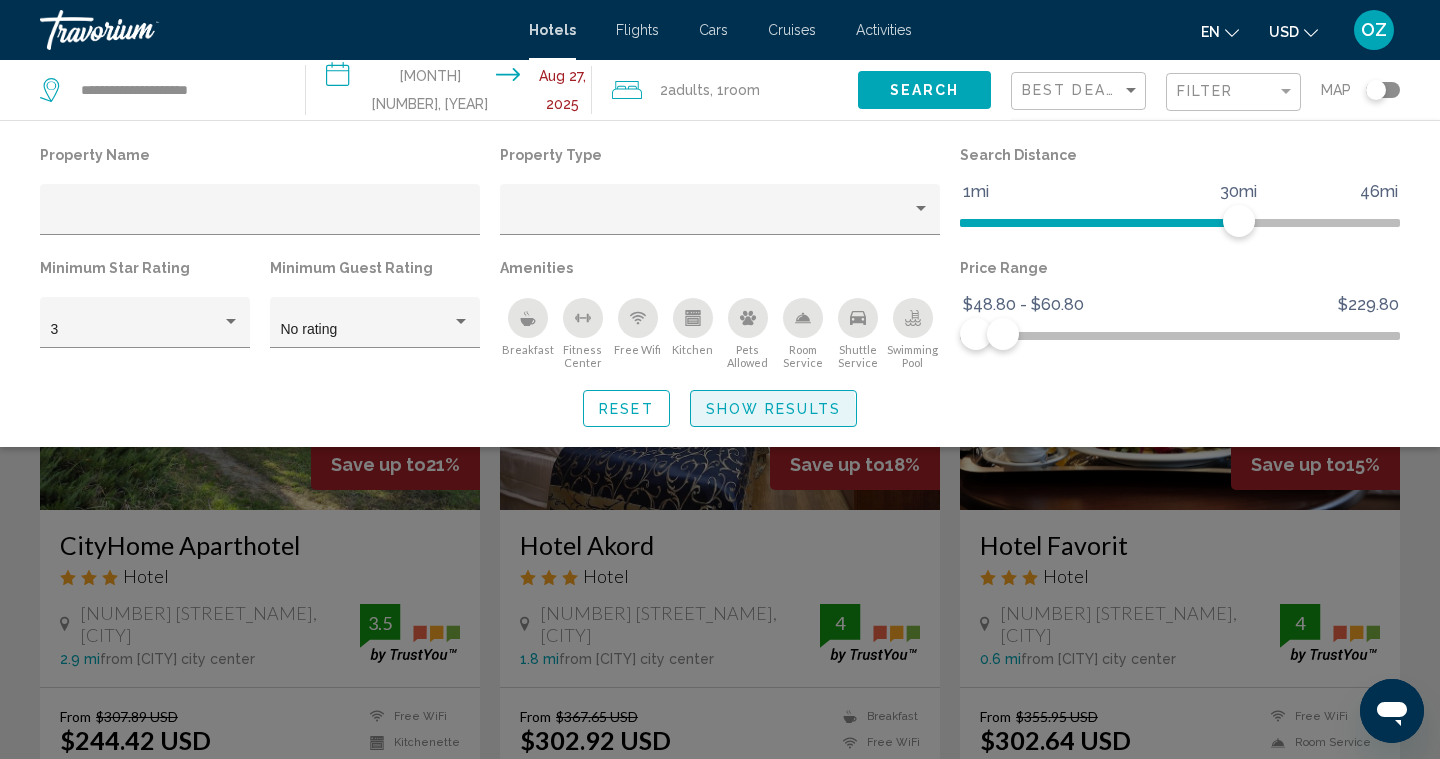 click on "Show Results" 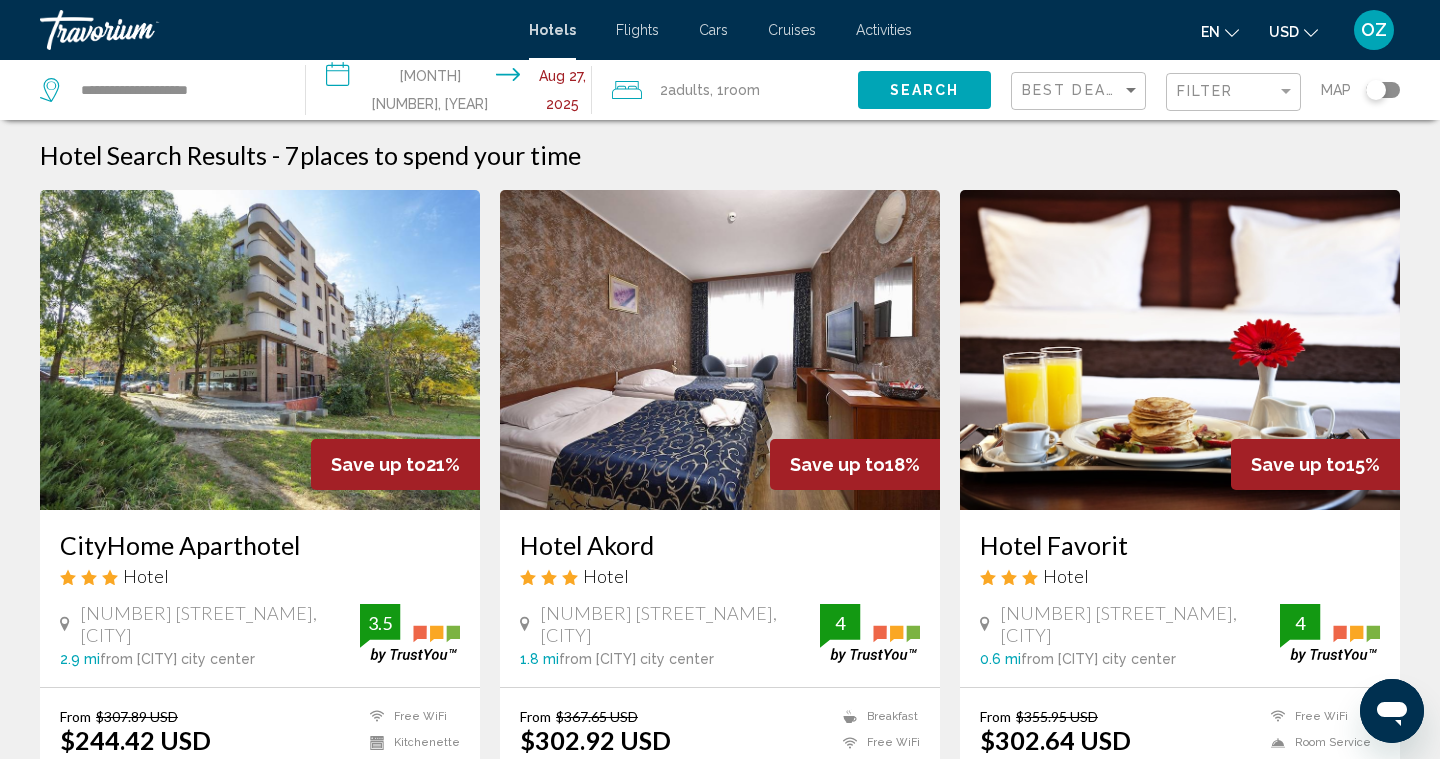 scroll, scrollTop: 0, scrollLeft: 0, axis: both 